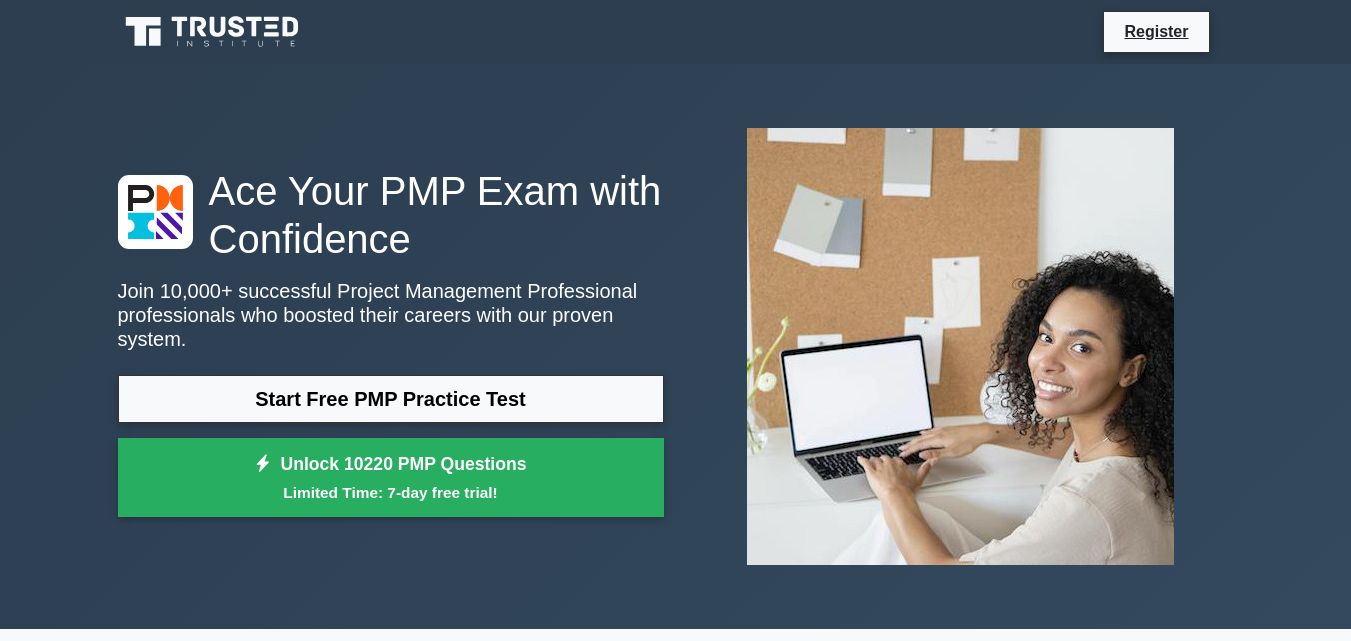 scroll, scrollTop: 0, scrollLeft: 0, axis: both 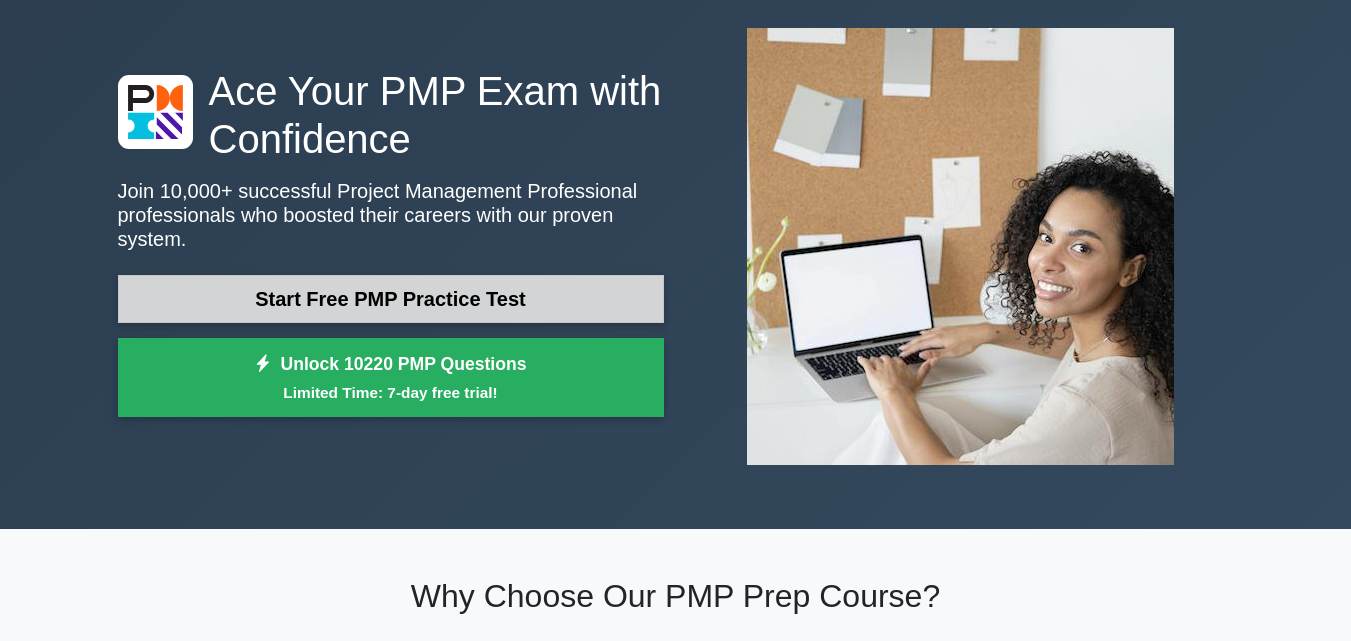 click on "Start Free PMP Practice Test" at bounding box center (391, 299) 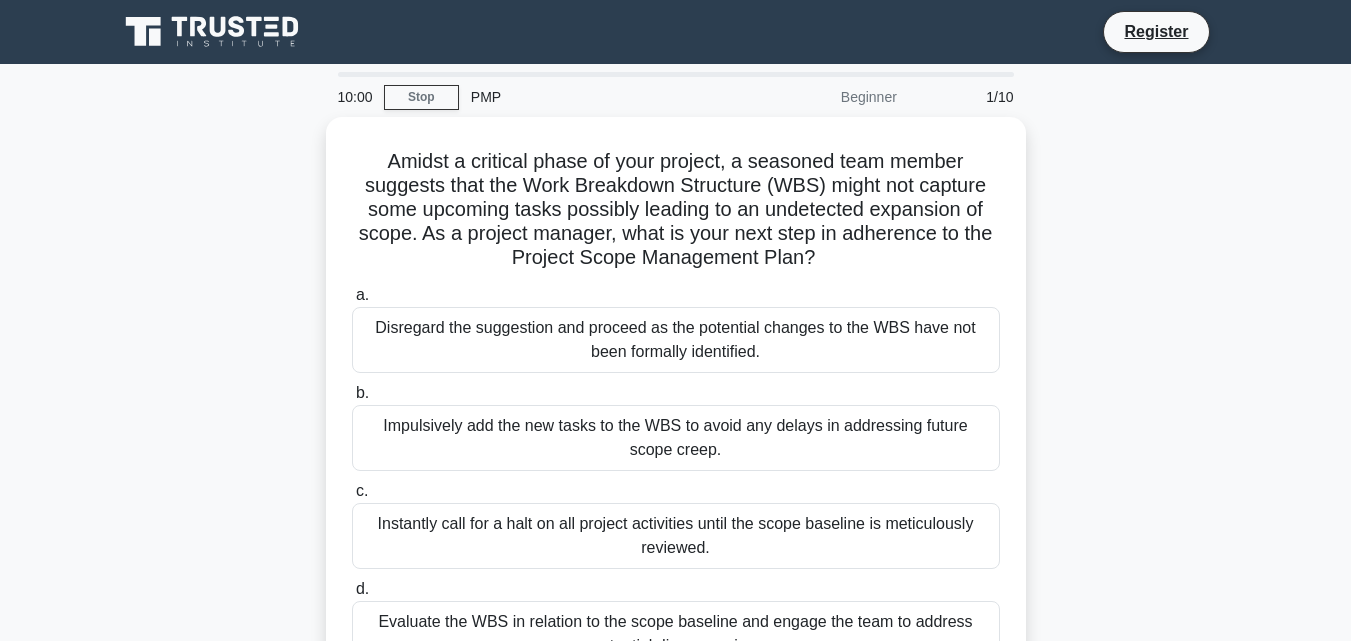 scroll, scrollTop: 0, scrollLeft: 0, axis: both 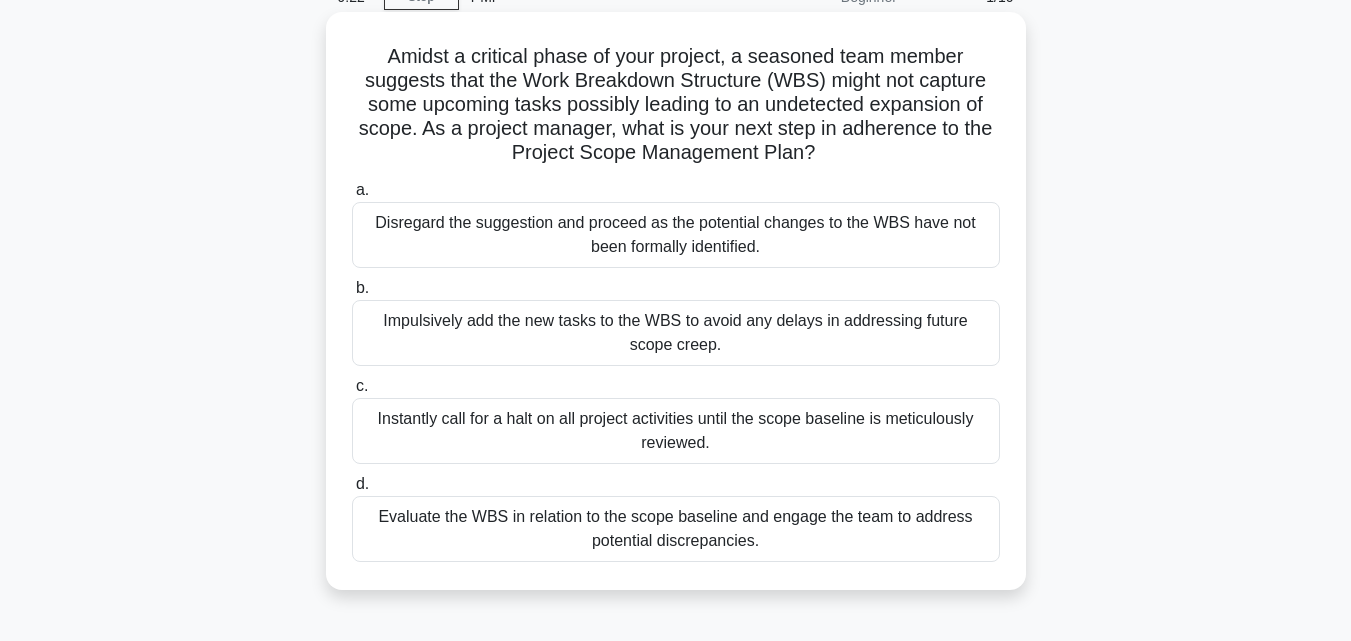 click on "Evaluate the WBS in relation to the scope baseline and engage the team to address potential discrepancies." at bounding box center [676, 529] 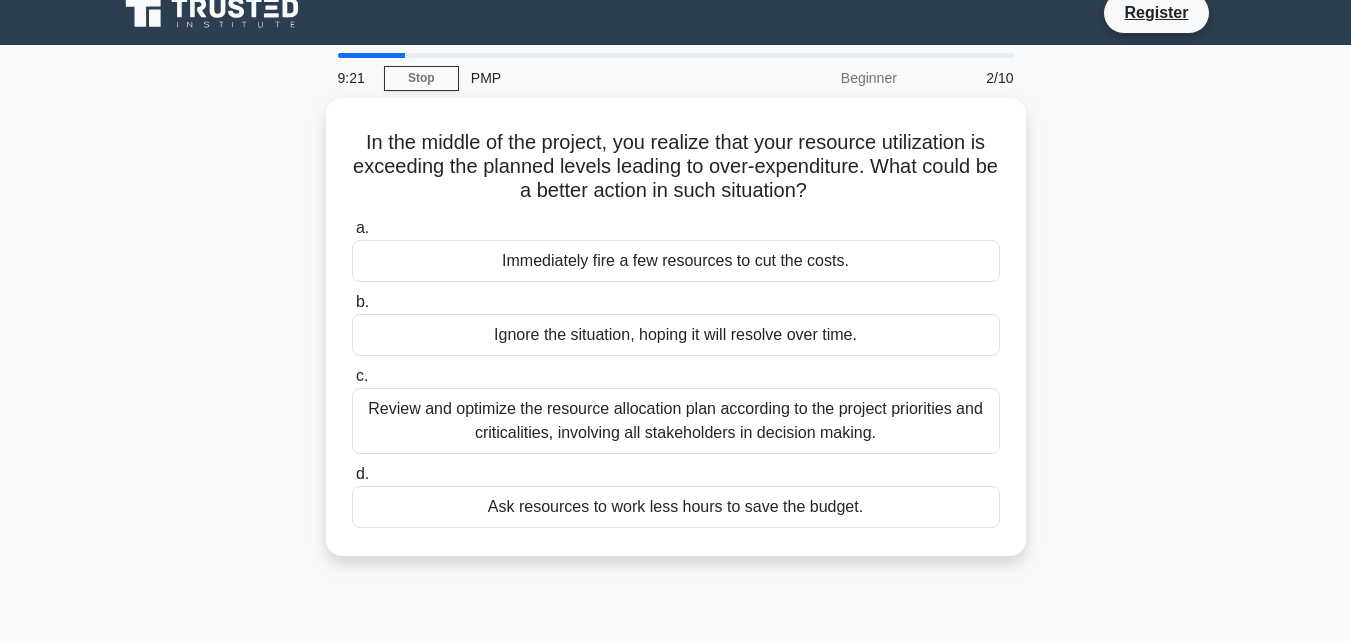 scroll, scrollTop: 0, scrollLeft: 0, axis: both 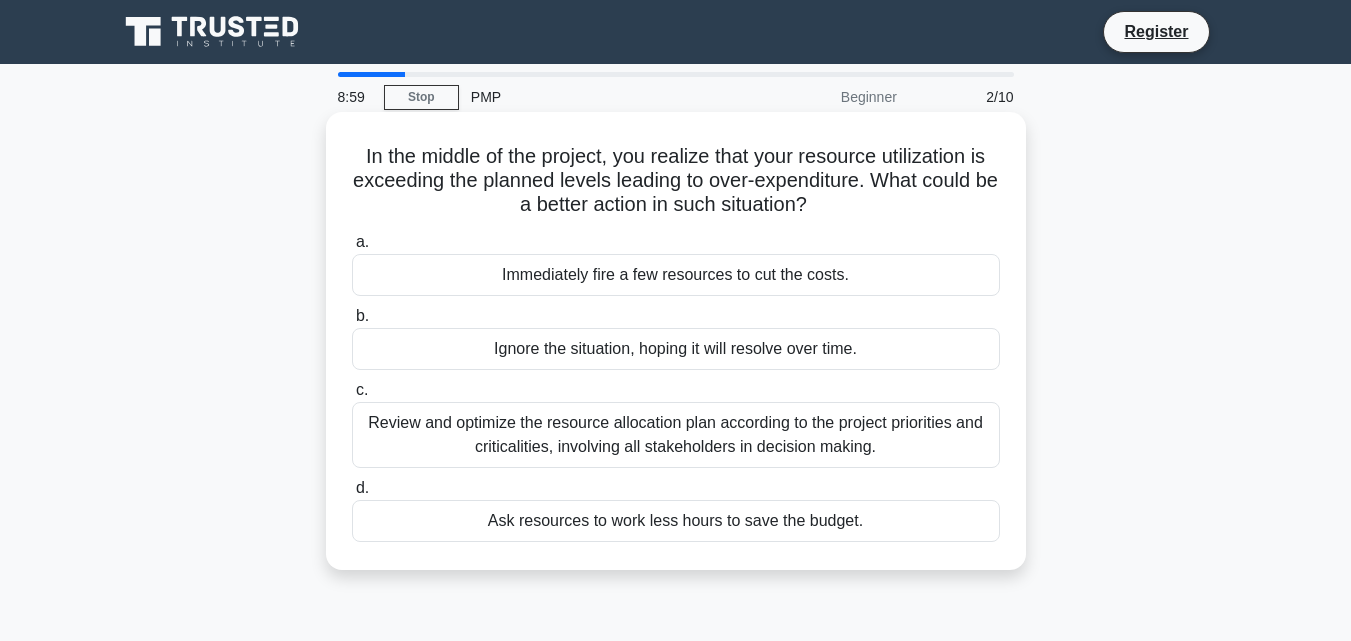 click on "Review and optimize the resource allocation plan according to the project priorities and criticalities, involving all stakeholders in decision making." at bounding box center (676, 435) 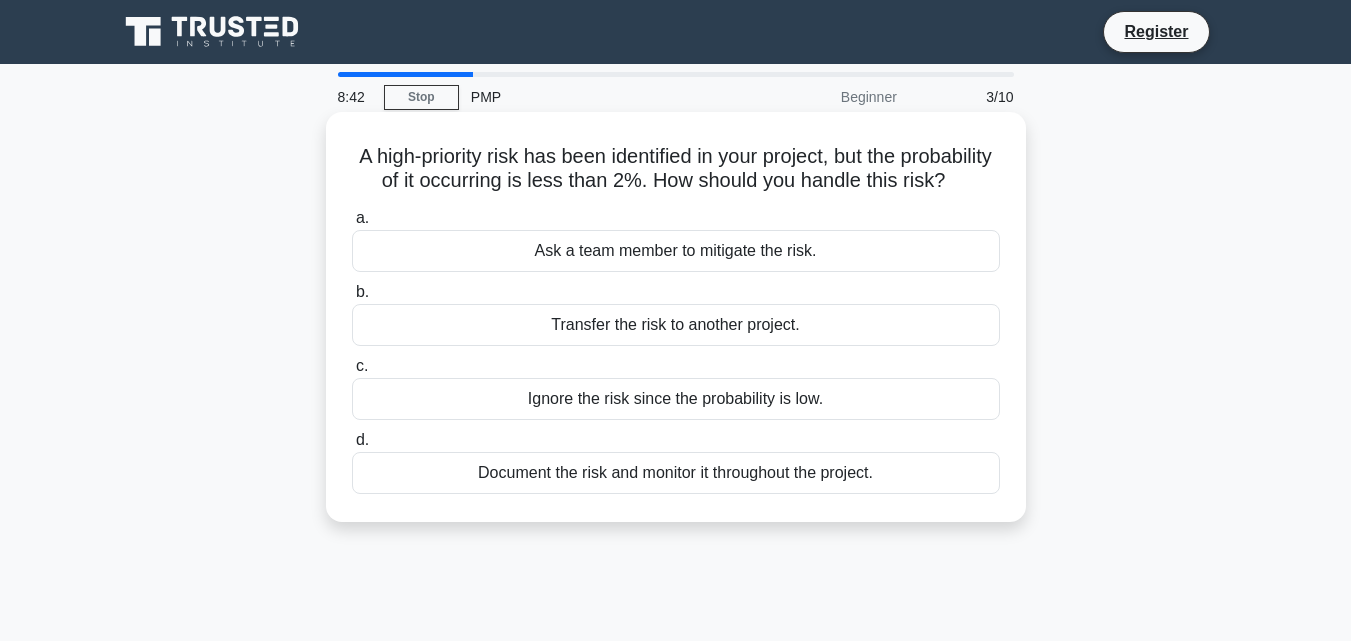 click on "Document the risk and monitor it throughout the project." at bounding box center (676, 473) 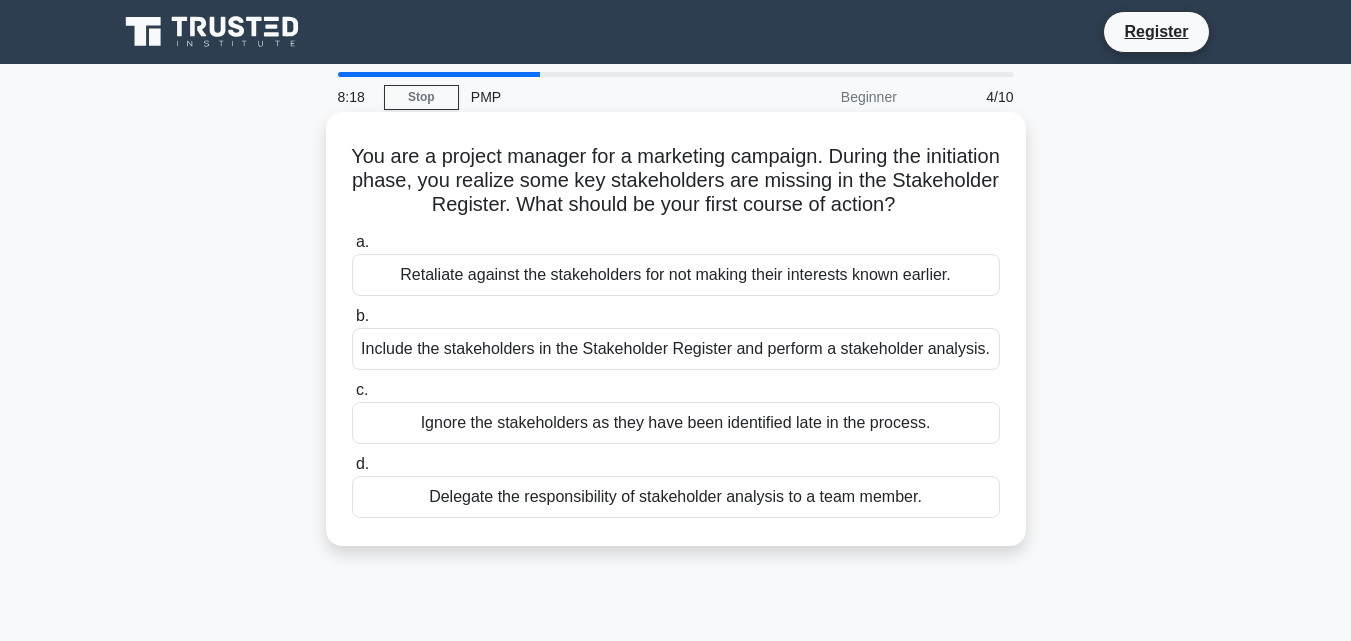 click on "Include the stakeholders in the Stakeholder Register and perform a stakeholder analysis." at bounding box center (676, 349) 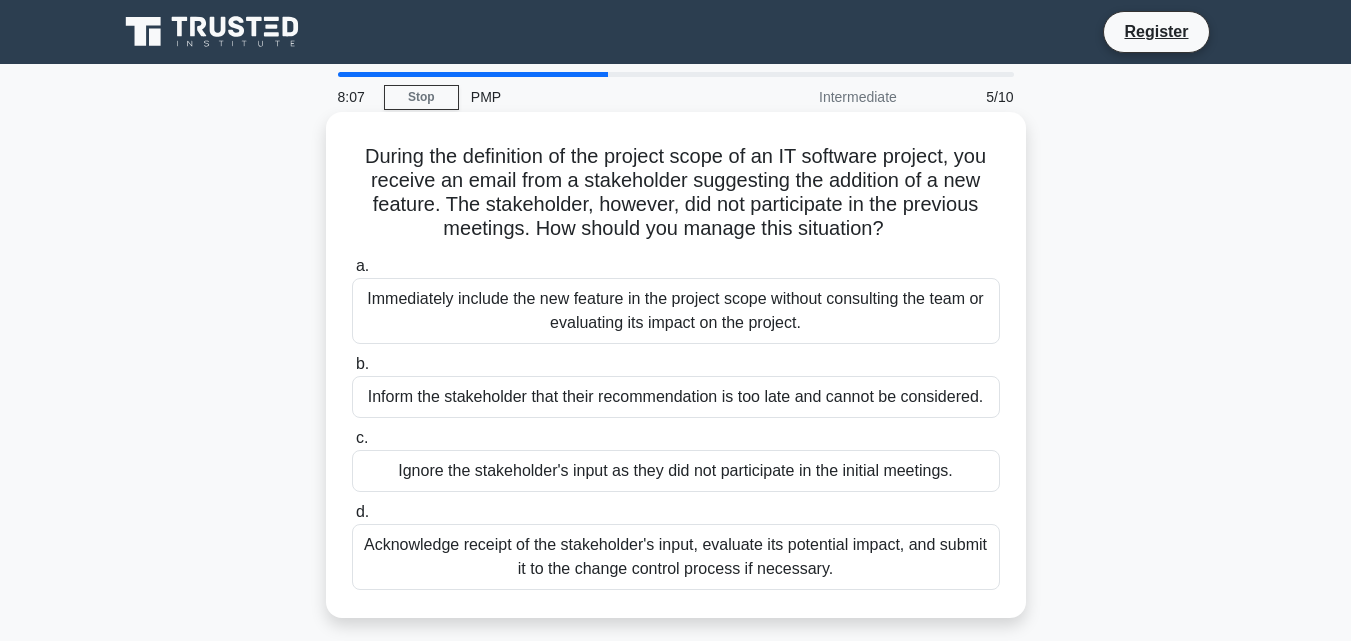 click on "Acknowledge receipt of the stakeholder's input, evaluate its potential impact, and submit it to the change control process if necessary." at bounding box center (676, 557) 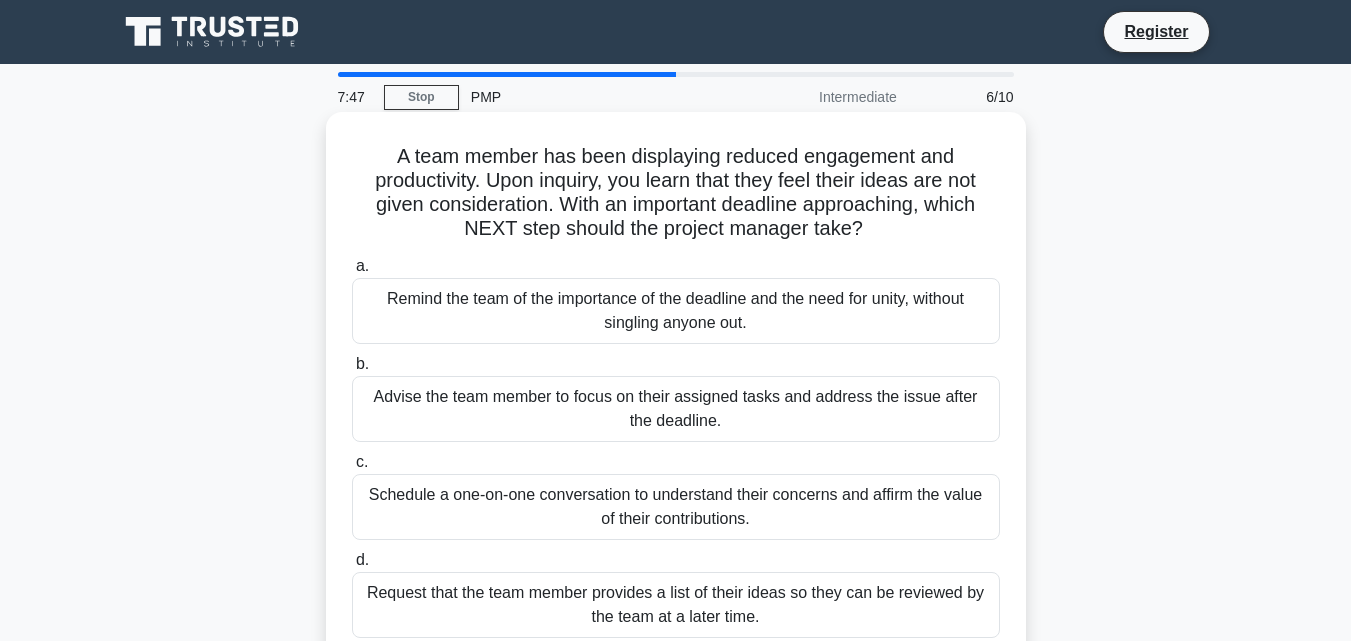 click on "Schedule a one-on-one conversation to understand their concerns and affirm the value of their contributions." at bounding box center (676, 507) 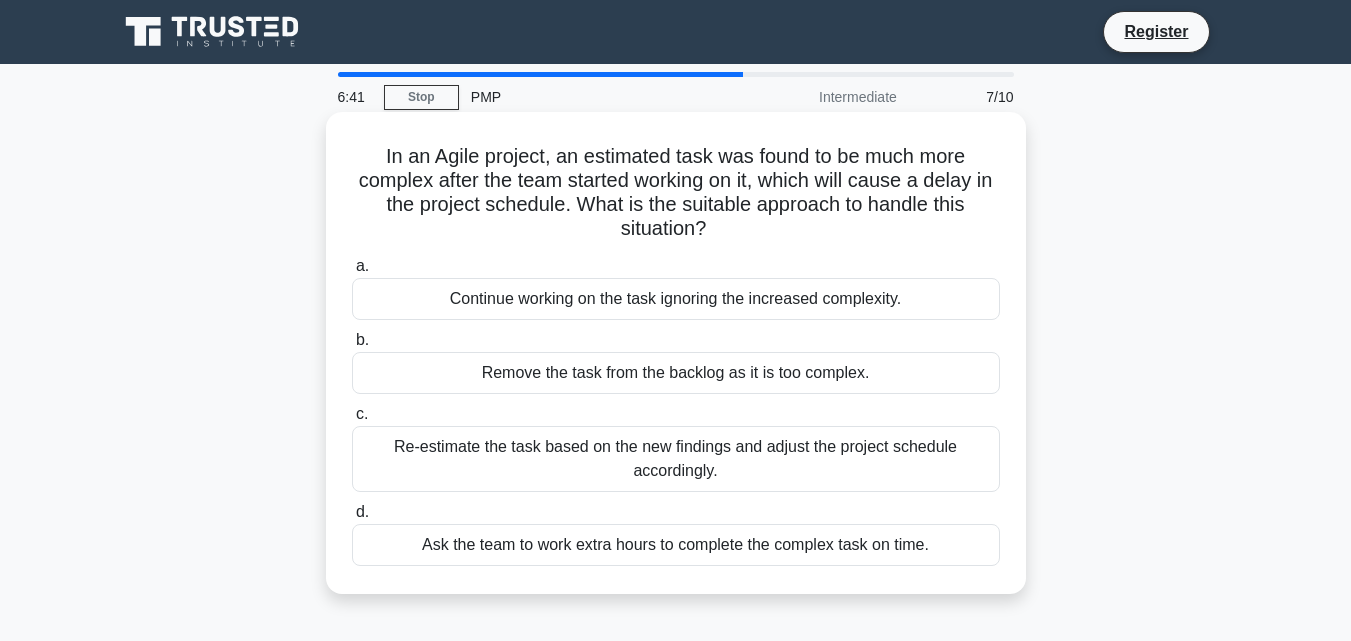click on "Re-estimate the task based on the new findings and adjust the project schedule accordingly." at bounding box center (676, 459) 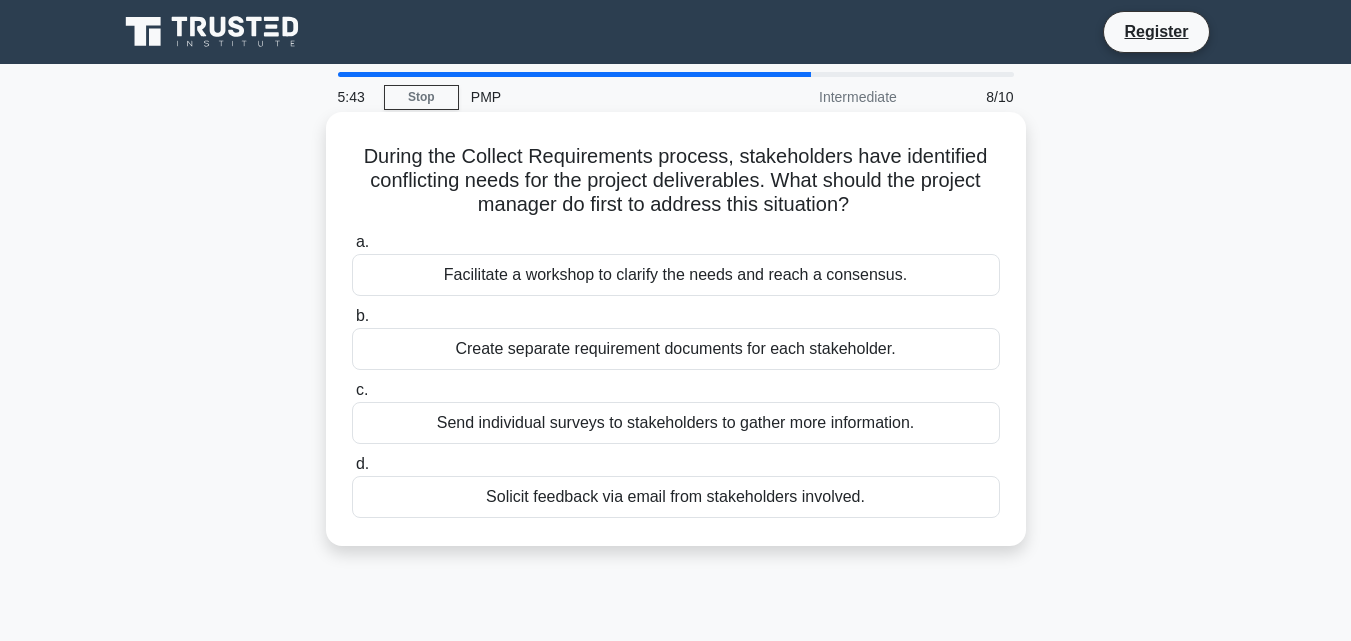 click on "Facilitate a workshop to clarify the needs and reach a consensus." at bounding box center [676, 275] 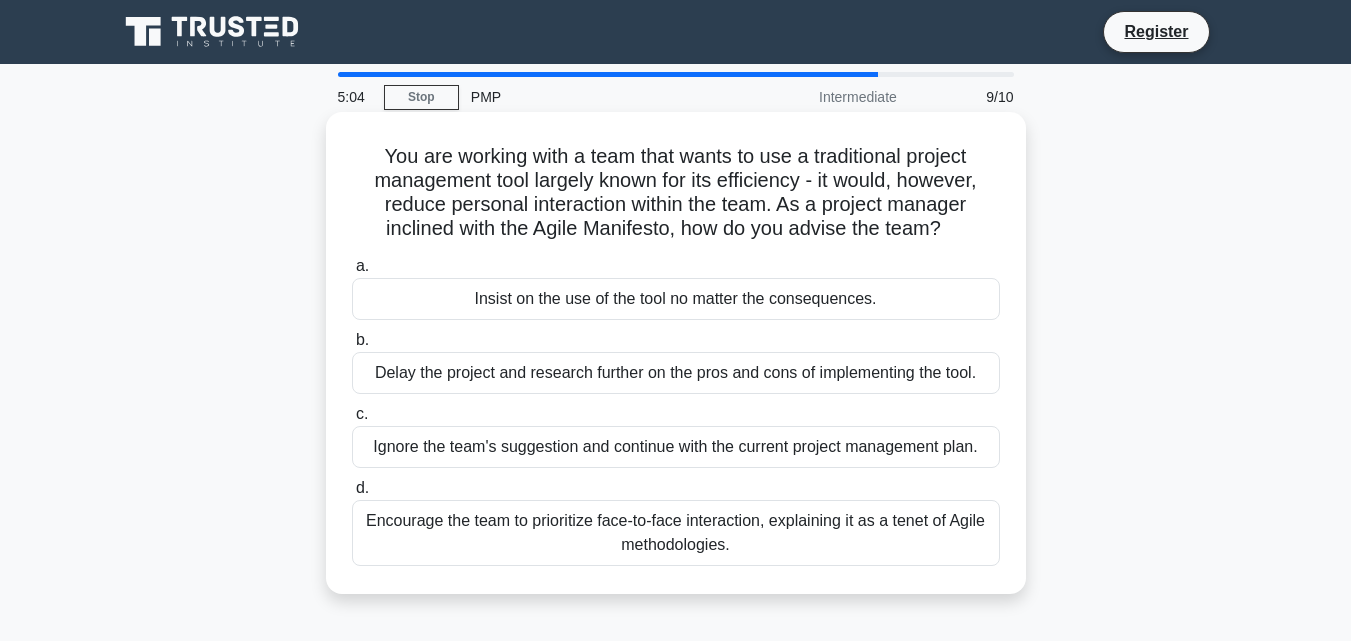 click on "Encourage the team to prioritize face-to-face interaction, explaining it as a tenet of Agile methodologies." at bounding box center (676, 533) 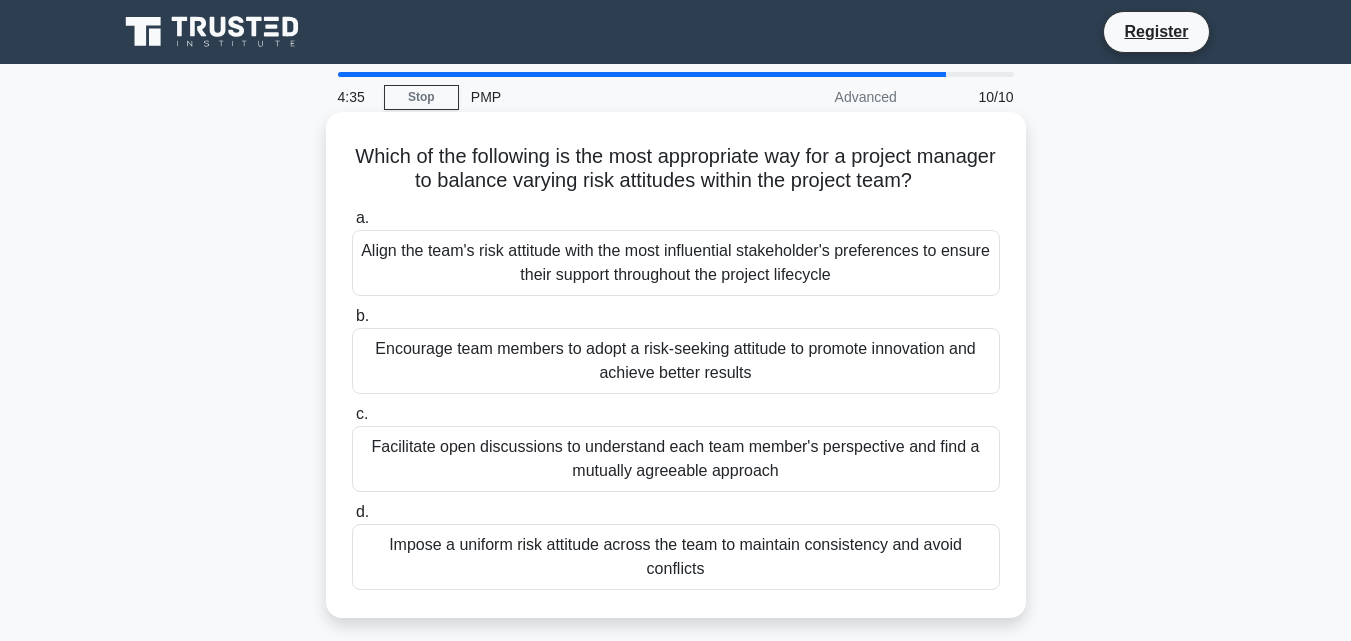click on "Facilitate open discussions to understand each team member's perspective and find a mutually agreeable approach" at bounding box center [676, 459] 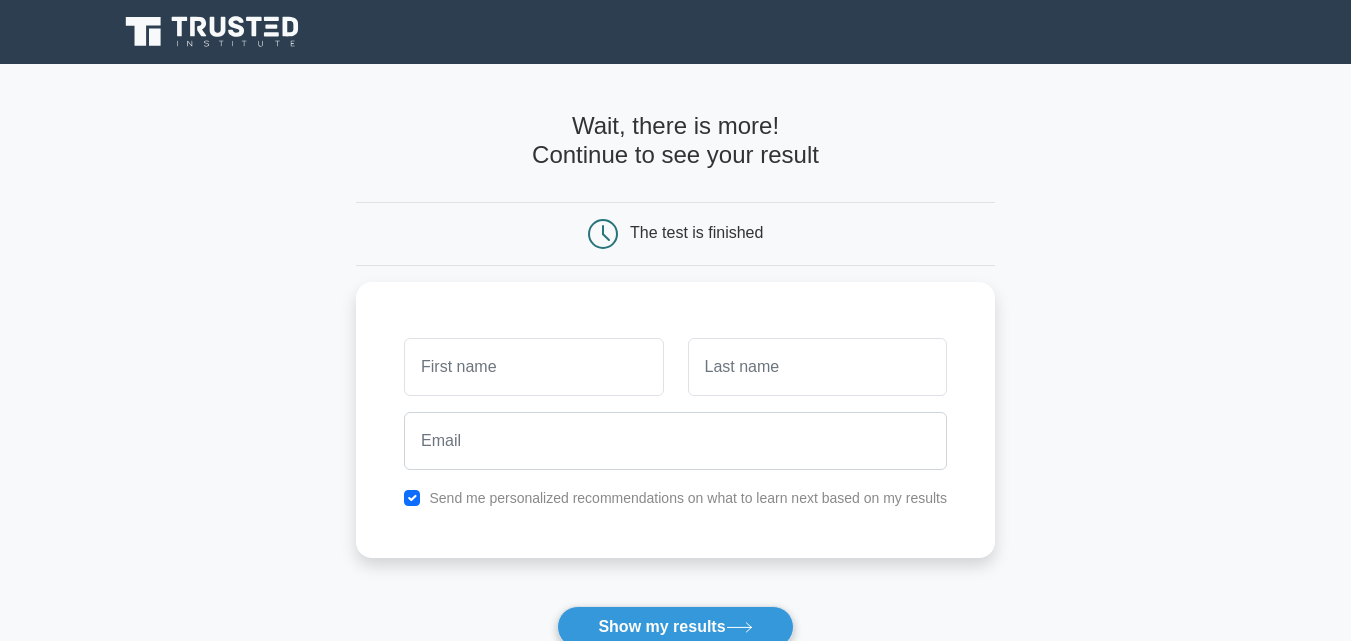 scroll, scrollTop: 0, scrollLeft: 0, axis: both 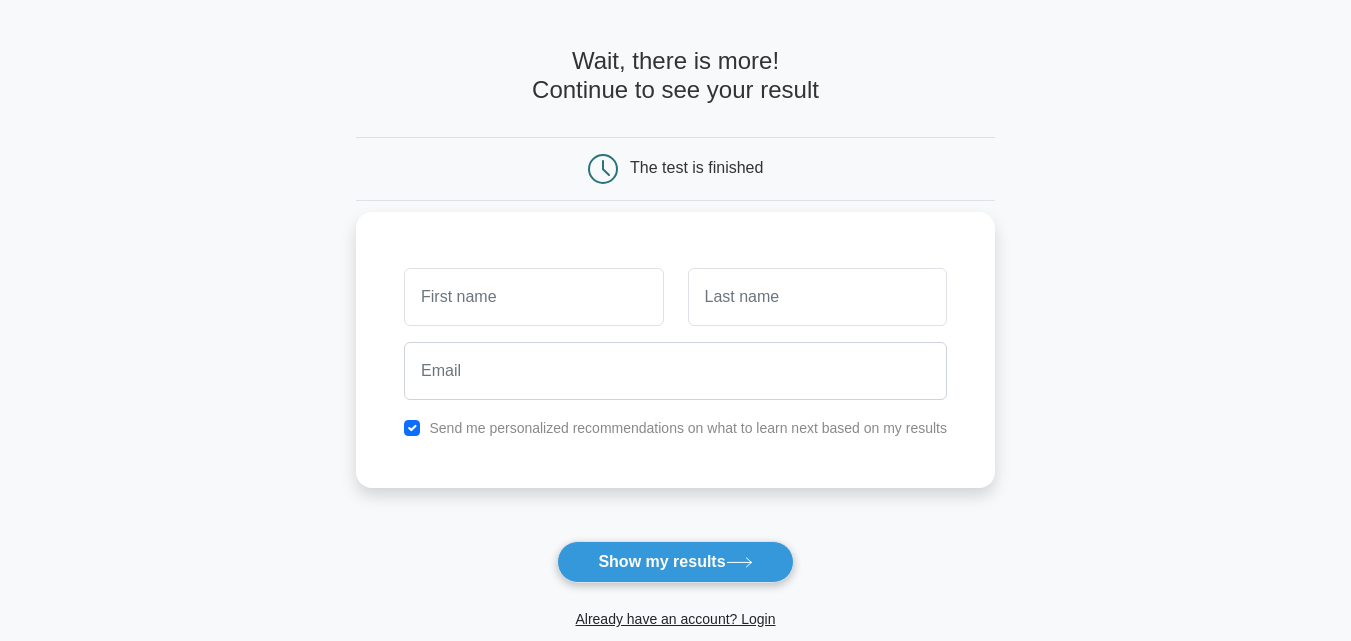 click at bounding box center [533, 297] 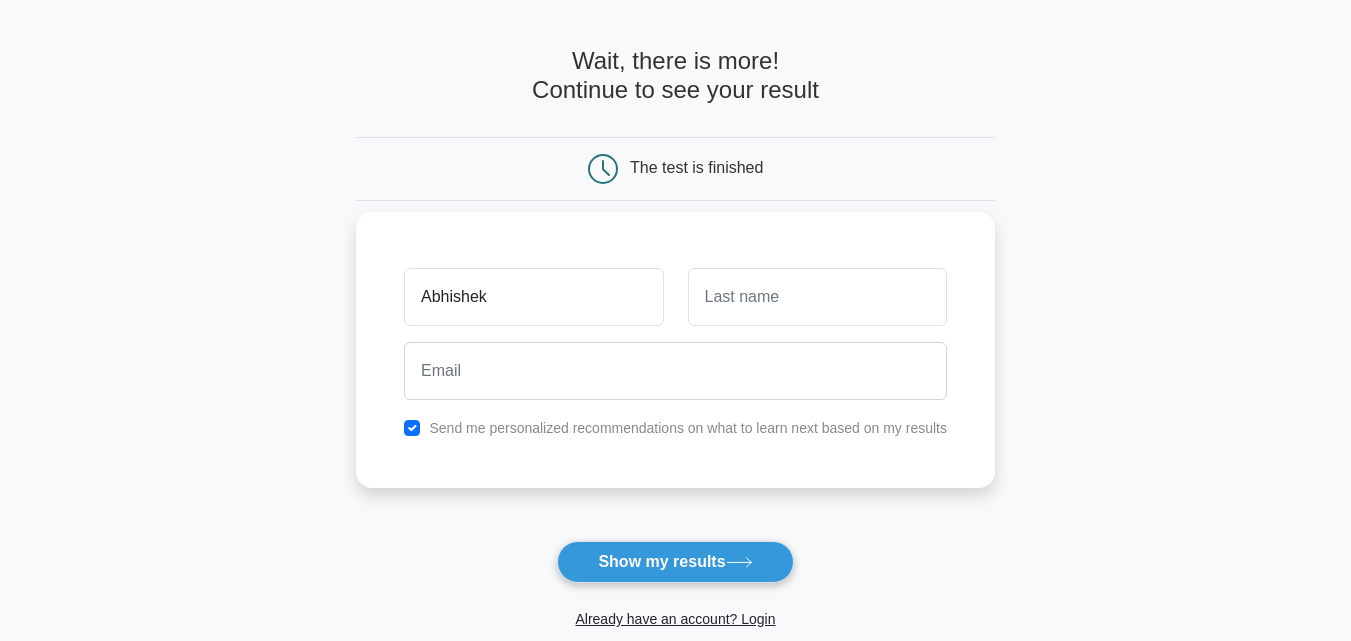 type on "Abhishek" 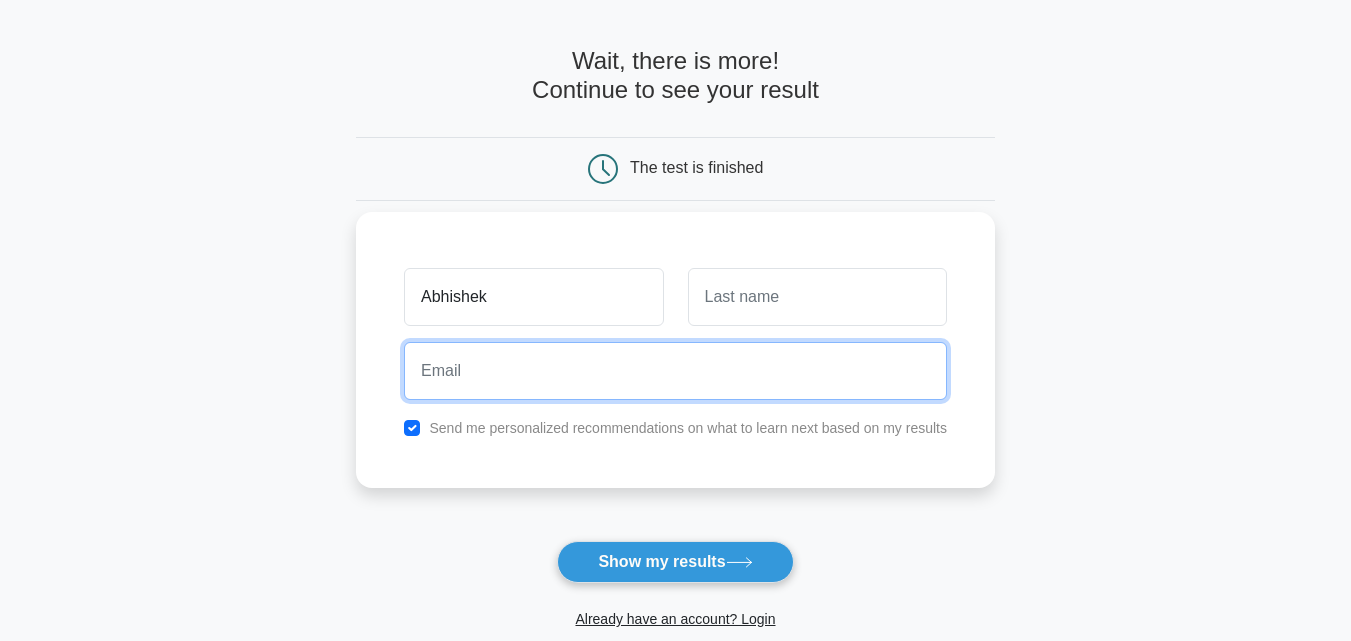 click at bounding box center (675, 371) 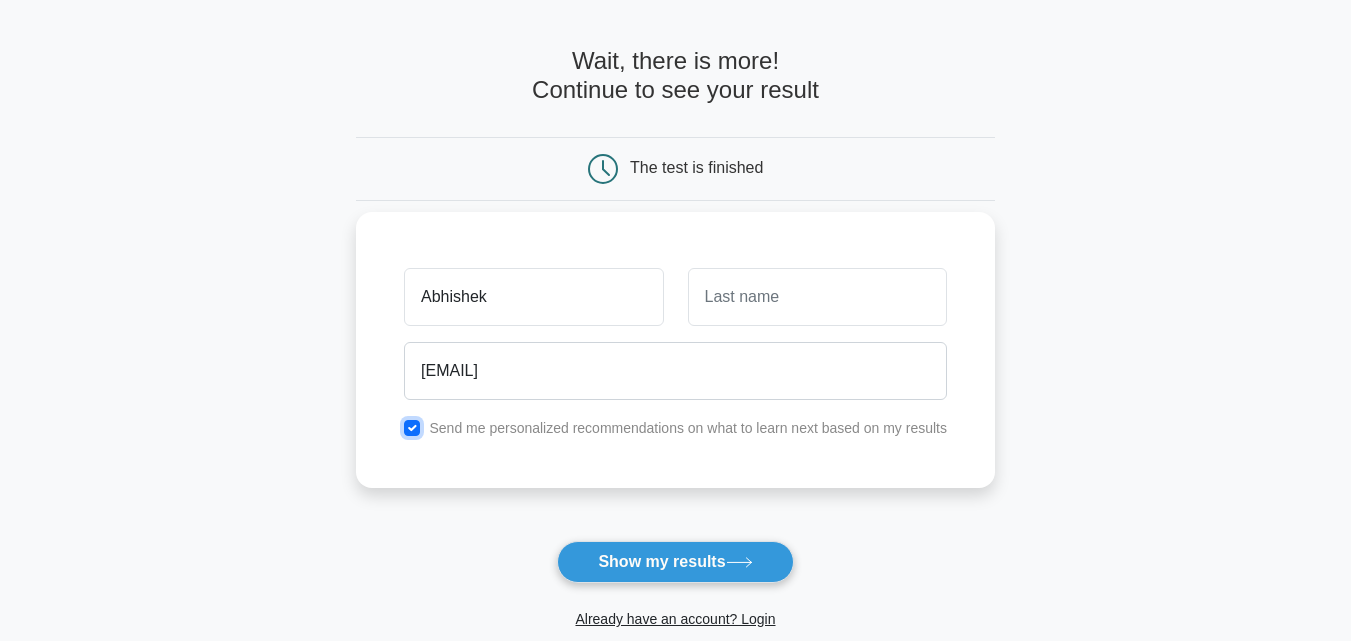 click at bounding box center (412, 428) 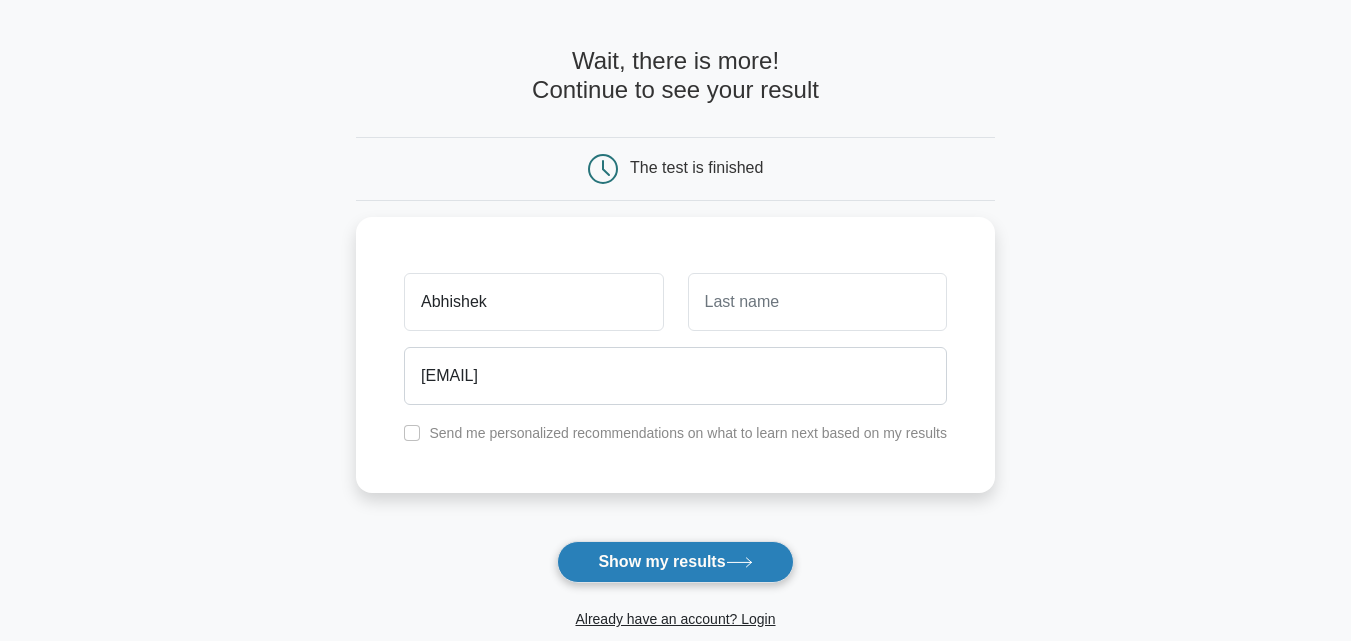 click on "Show my results" at bounding box center [675, 562] 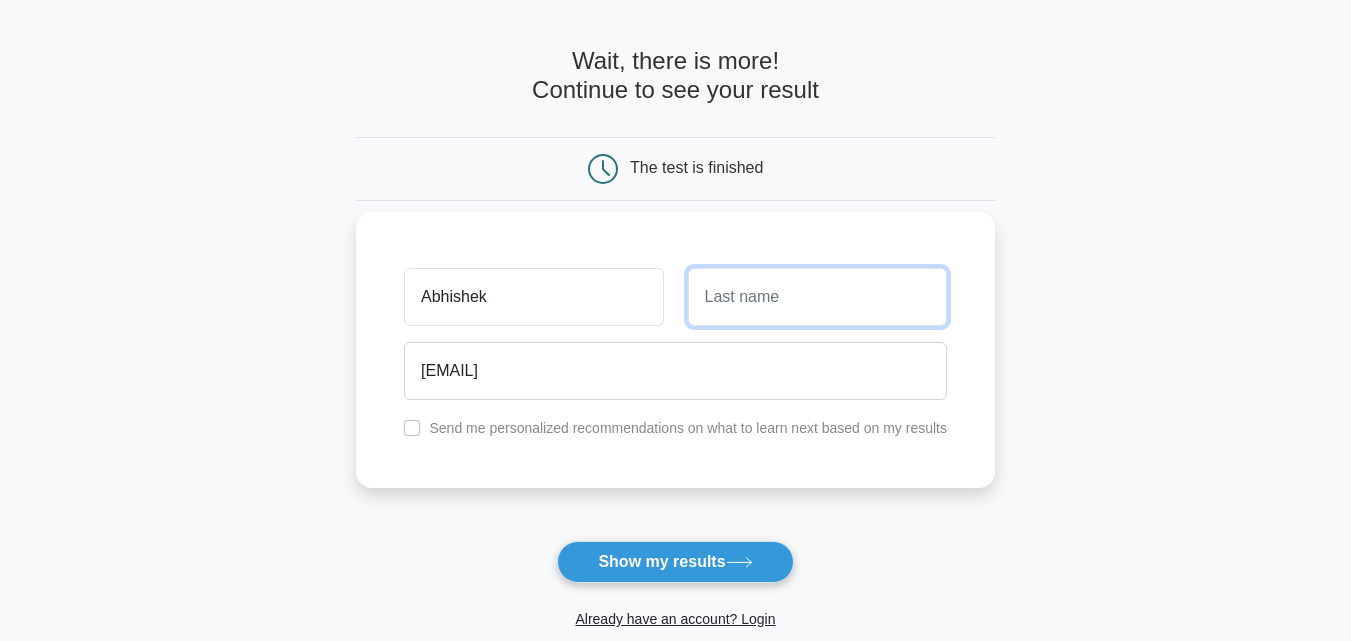 click at bounding box center [817, 297] 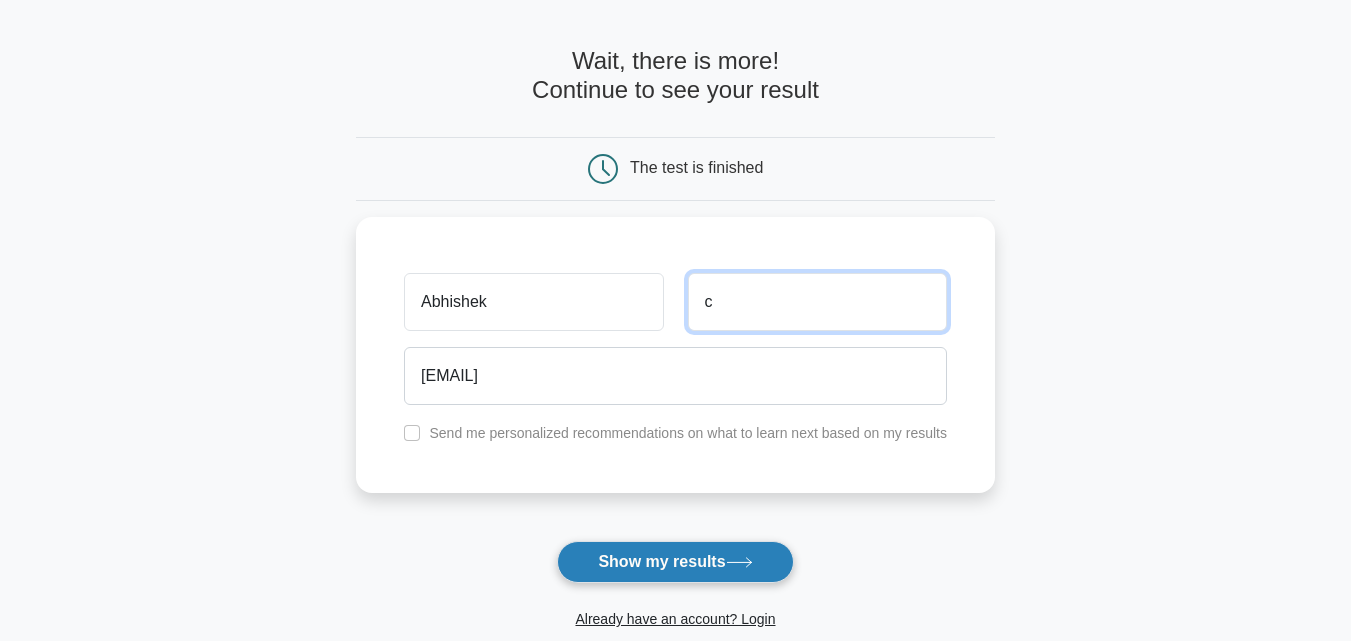 type on "c" 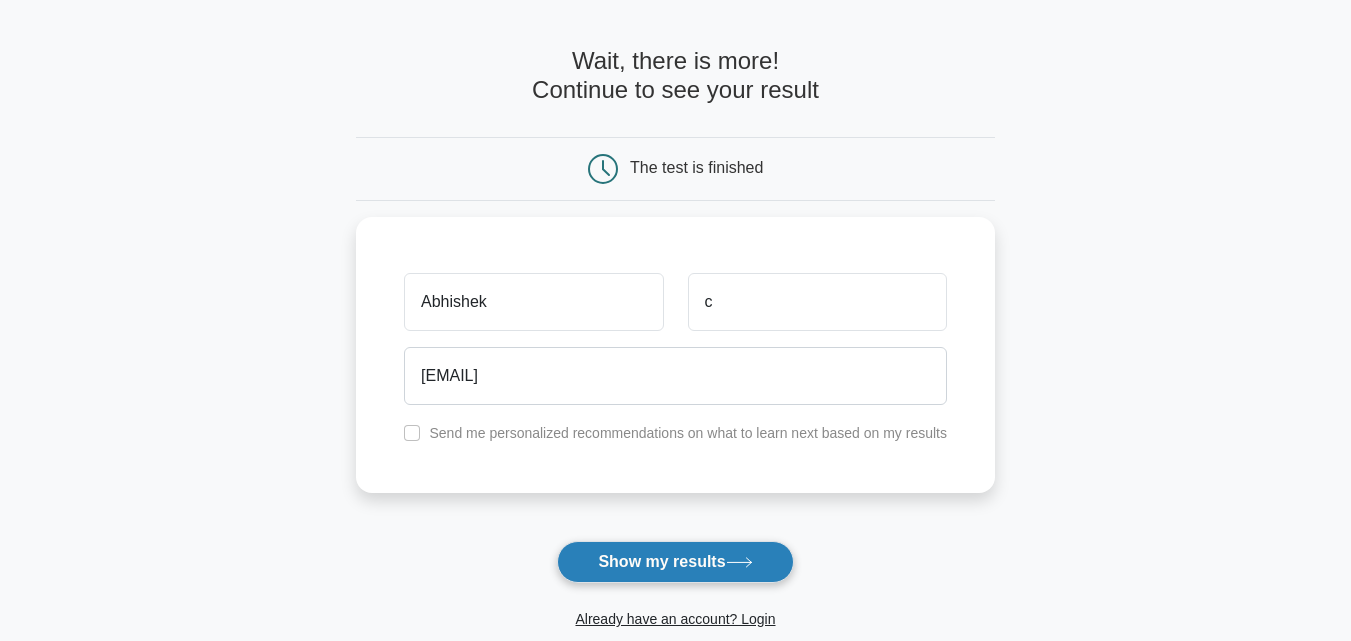 click on "Show my results" at bounding box center (675, 562) 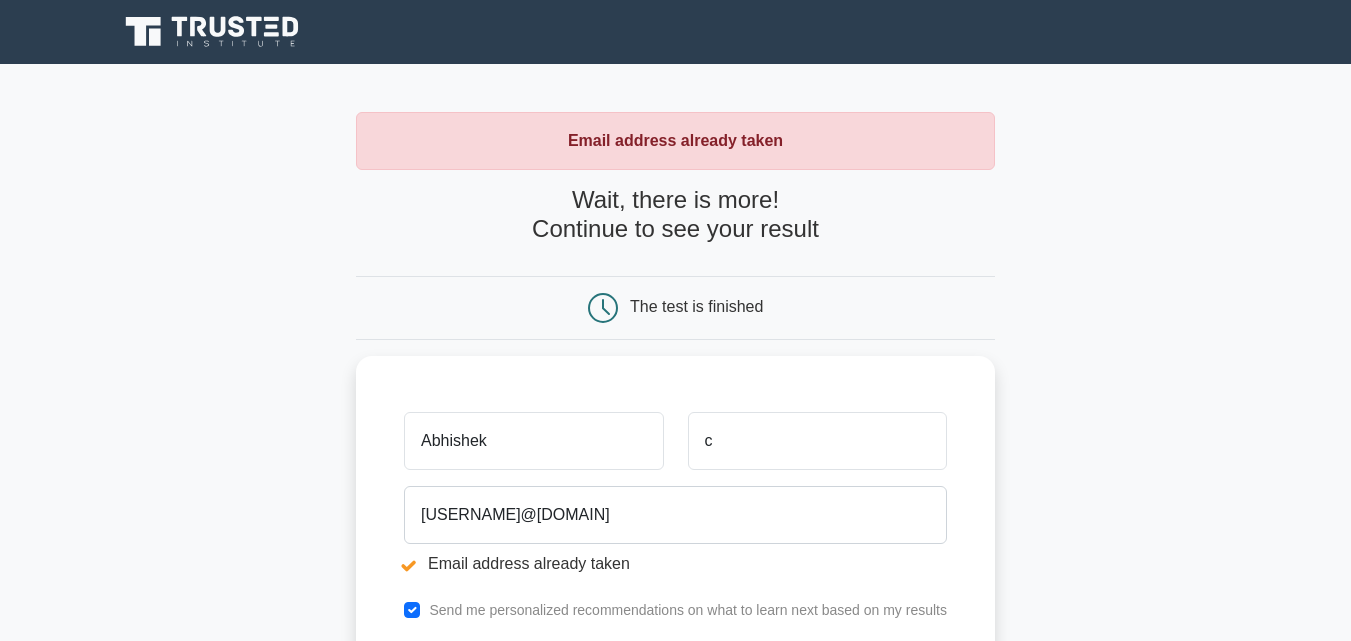 scroll, scrollTop: 0, scrollLeft: 0, axis: both 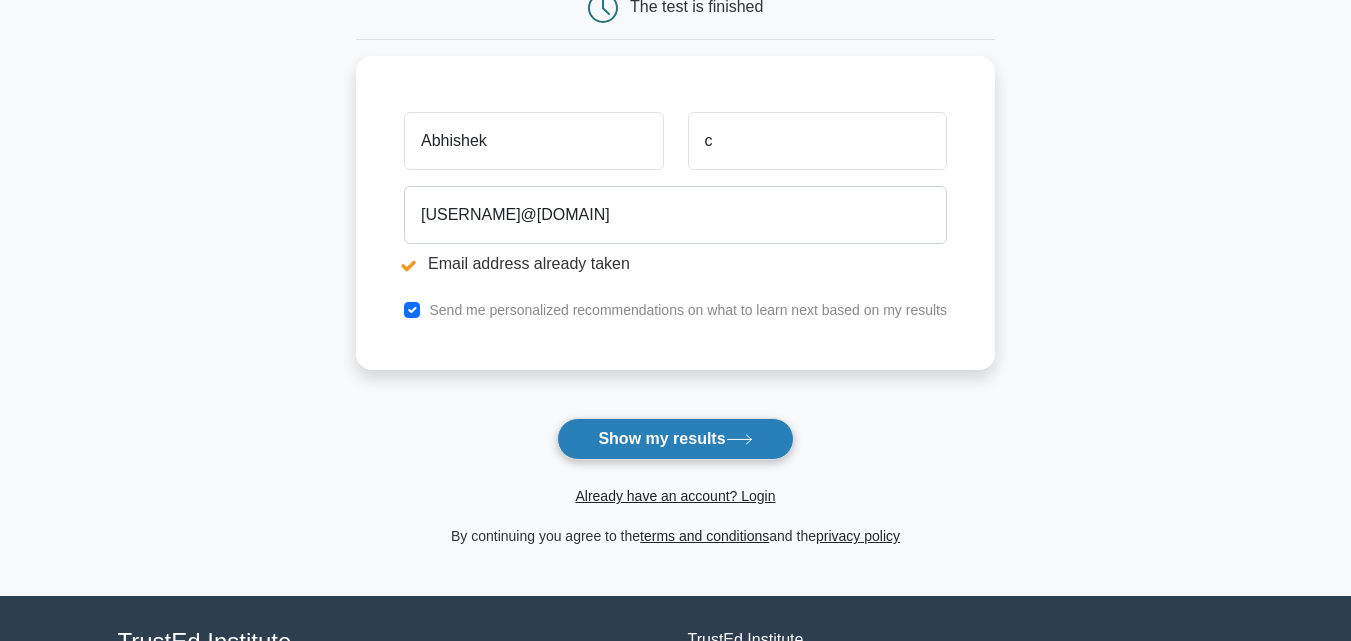 click on "Show my results" at bounding box center [675, 439] 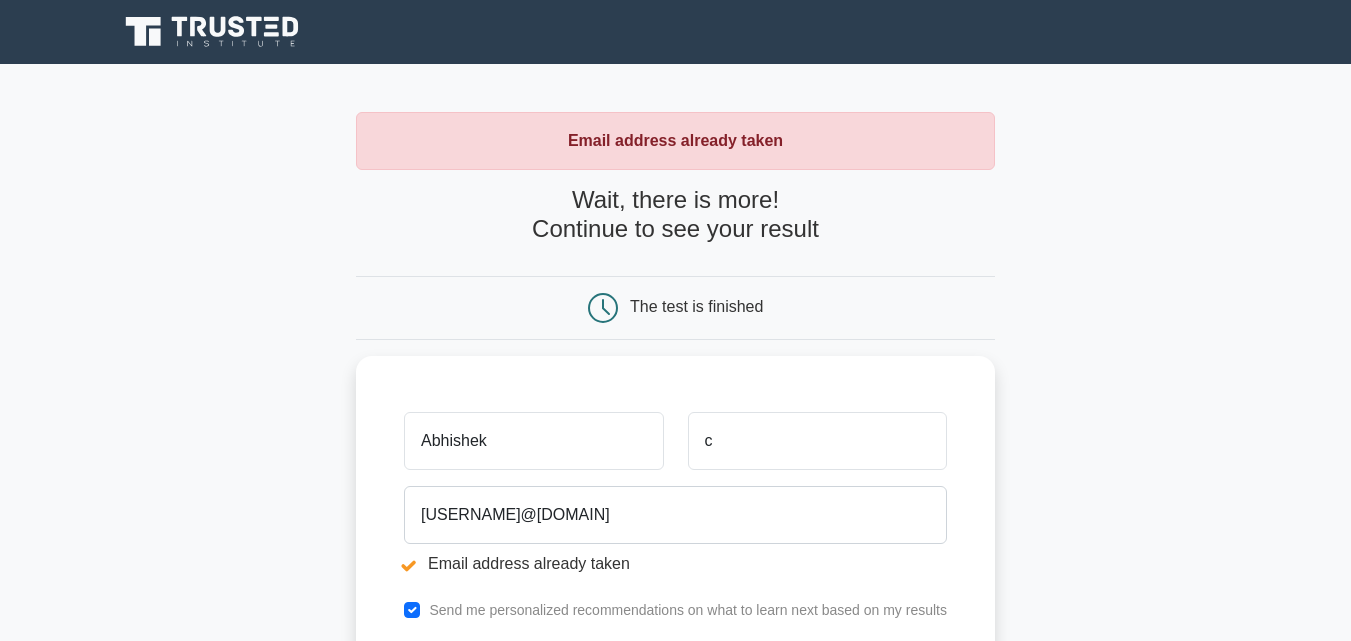 scroll, scrollTop: 0, scrollLeft: 0, axis: both 